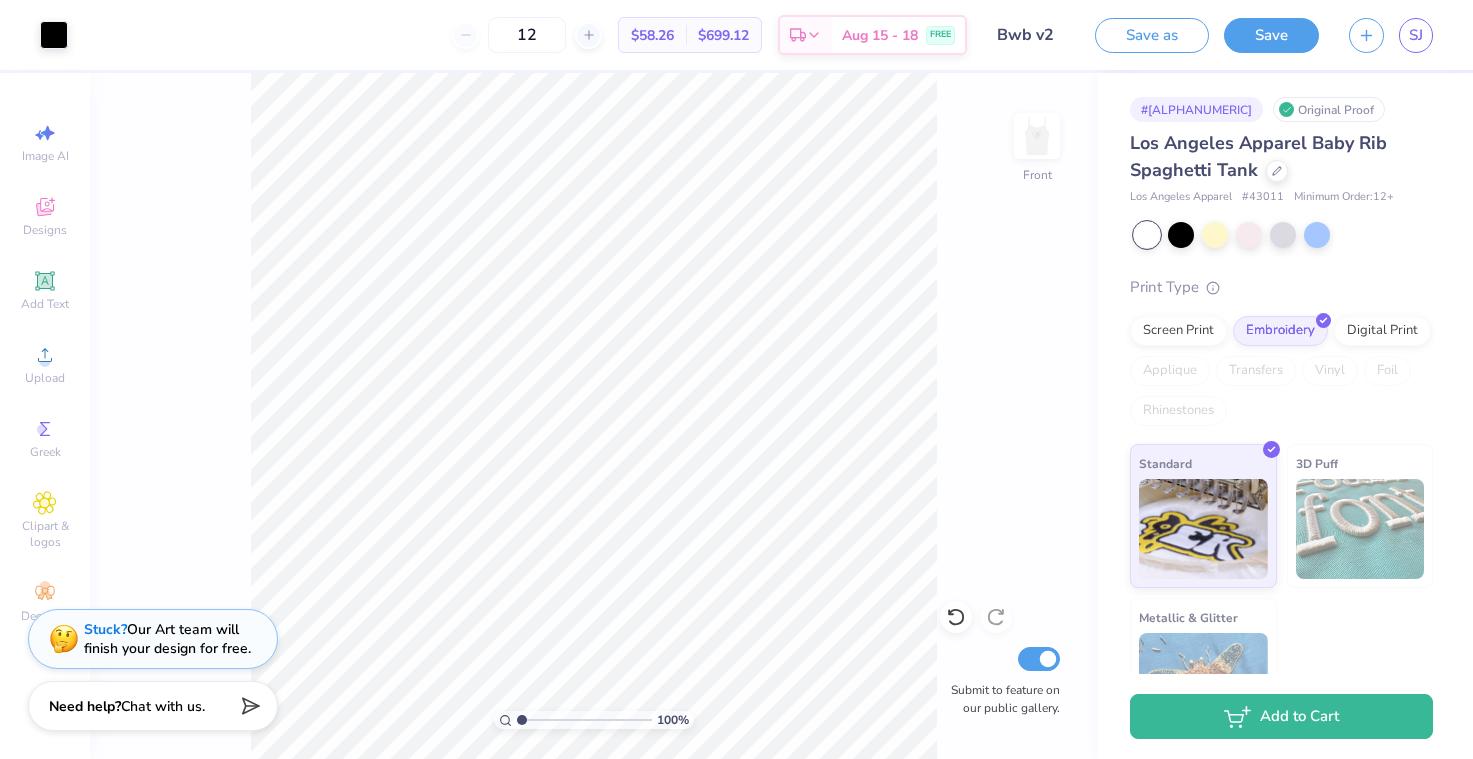 scroll, scrollTop: 0, scrollLeft: 0, axis: both 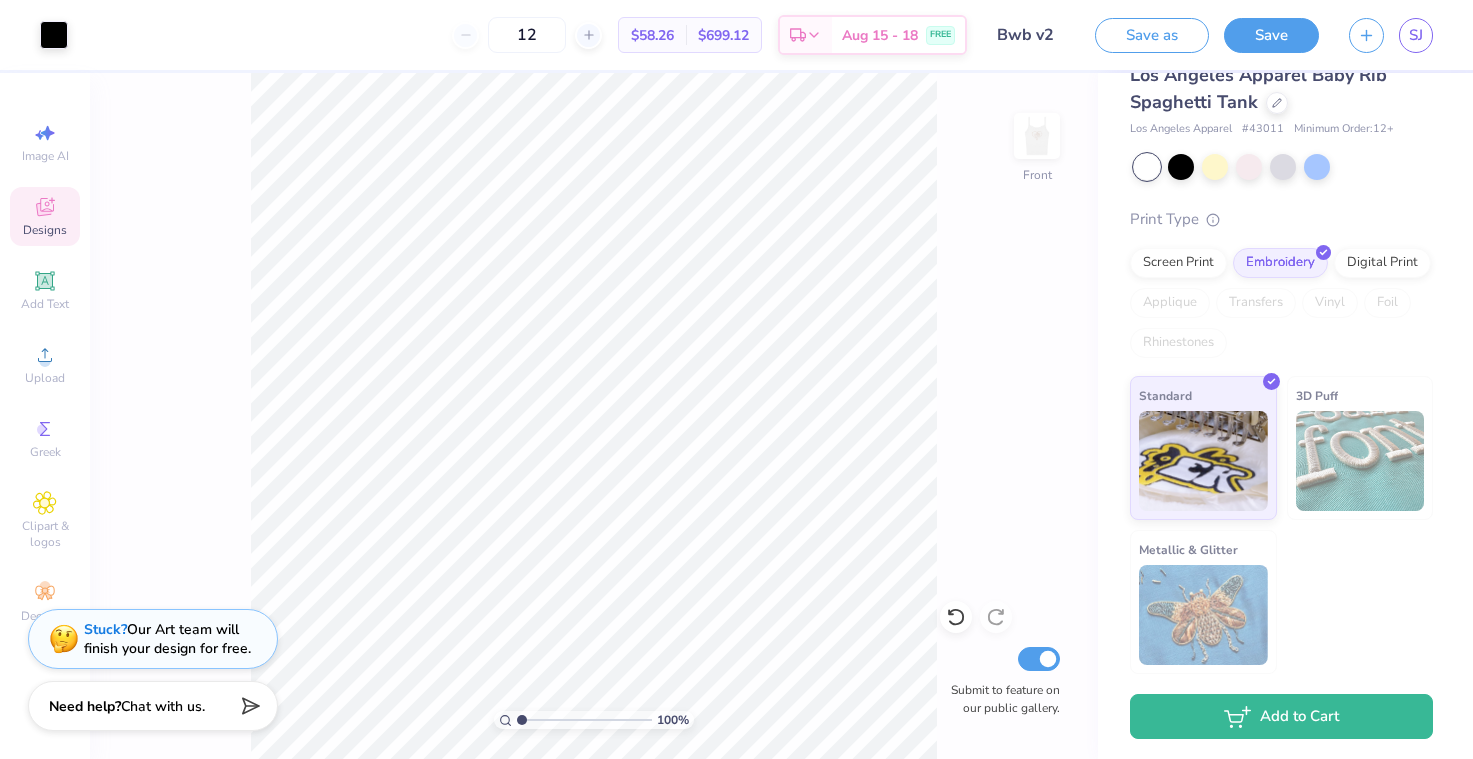 click 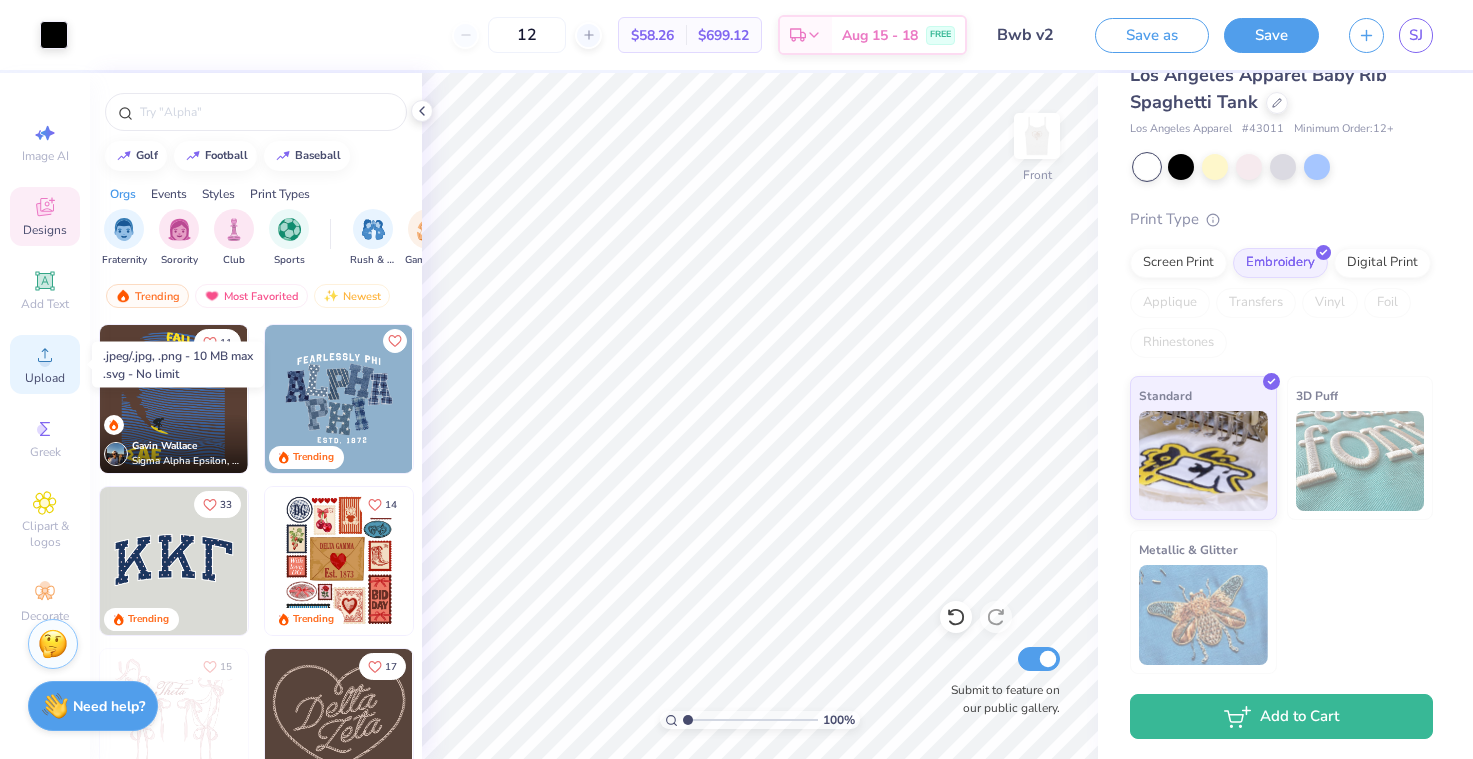 click on "Upload" at bounding box center [45, 364] 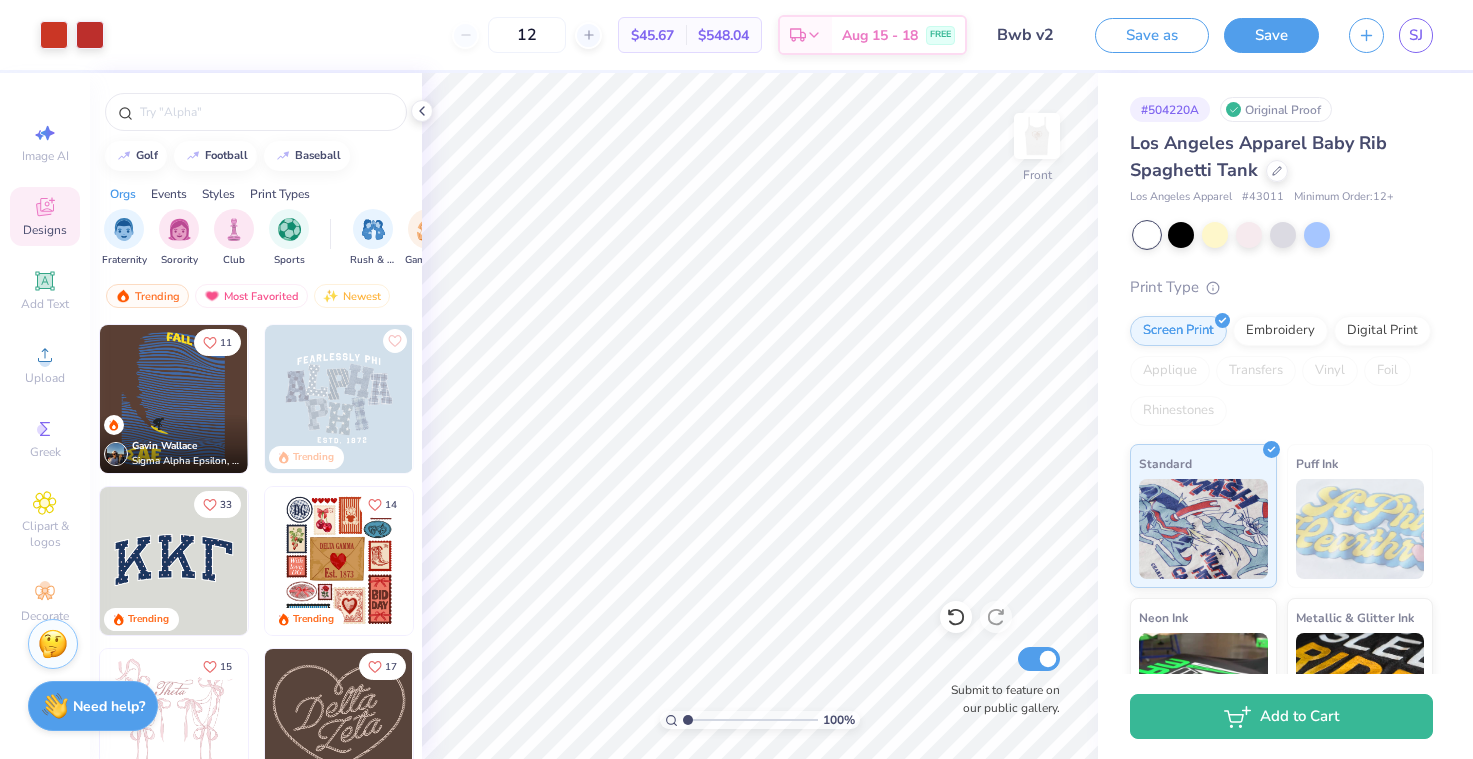 scroll, scrollTop: 0, scrollLeft: 0, axis: both 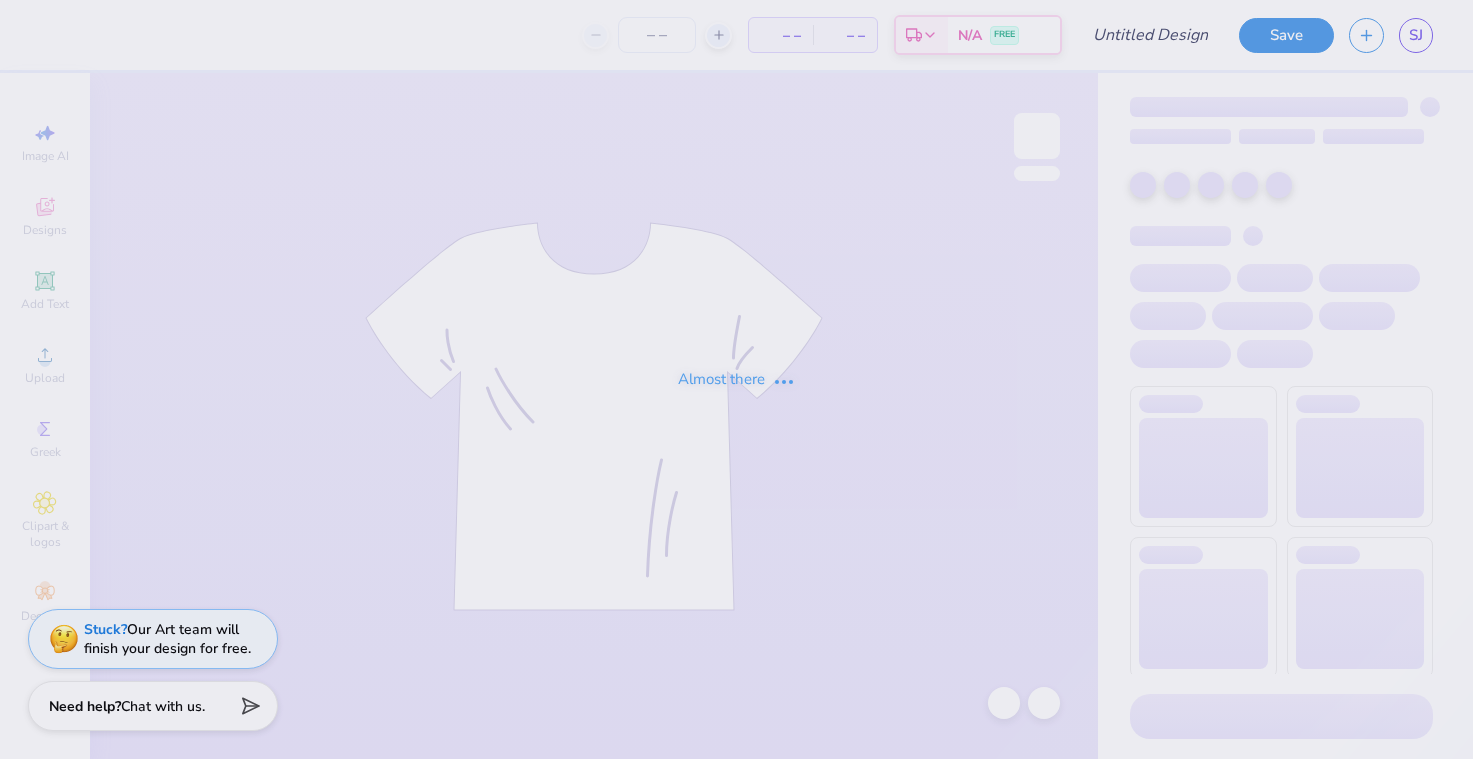 type on "Bwb v2" 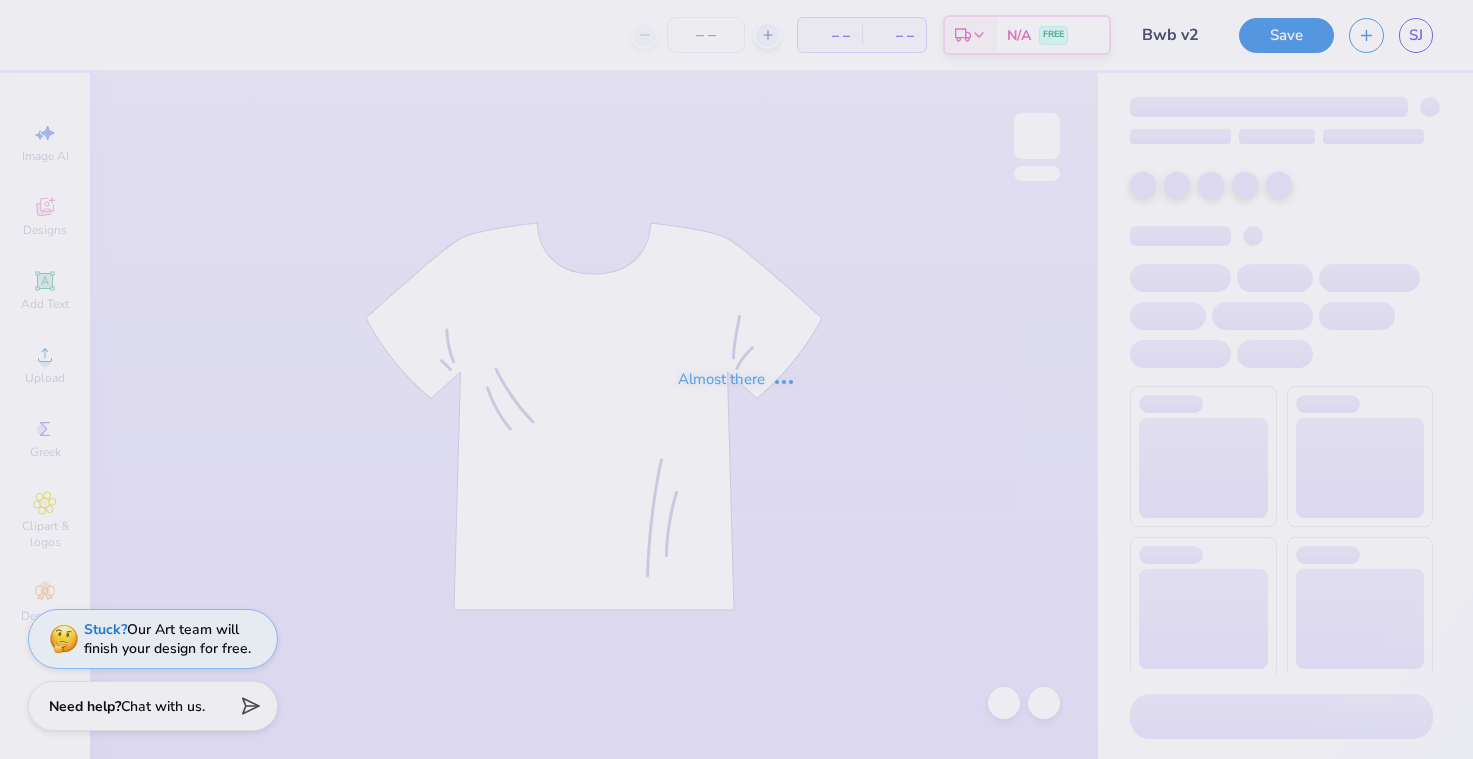 type on "12" 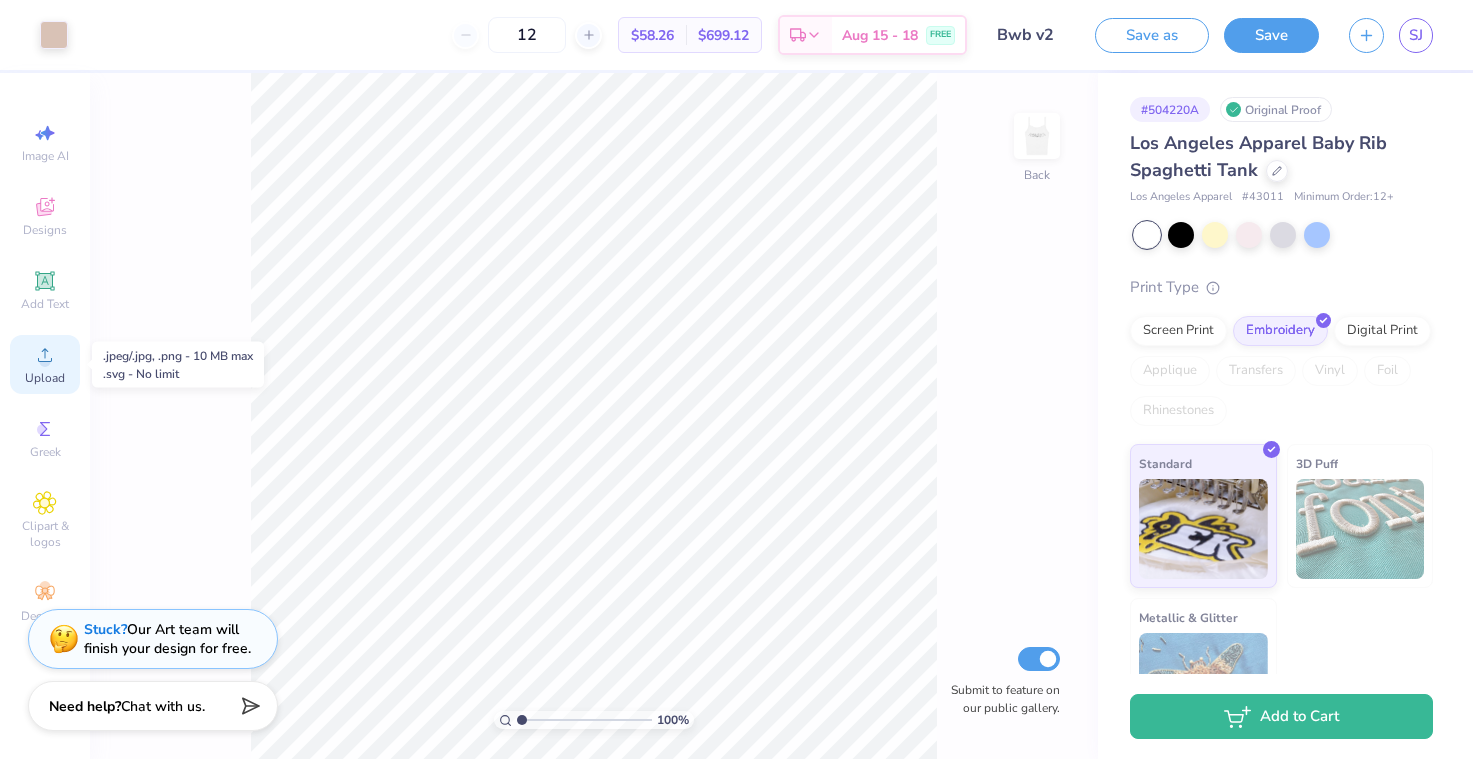 click on "Upload" at bounding box center (45, 364) 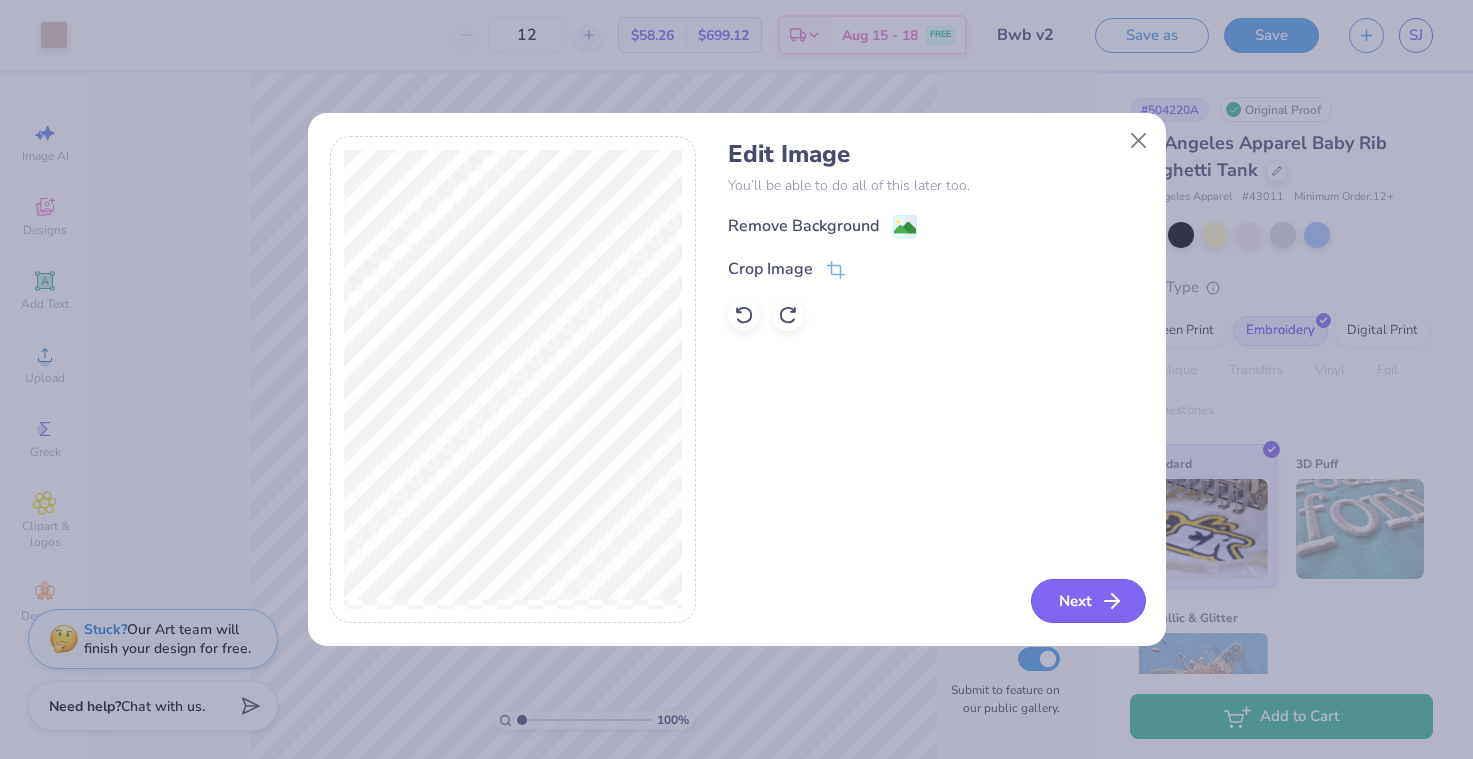click 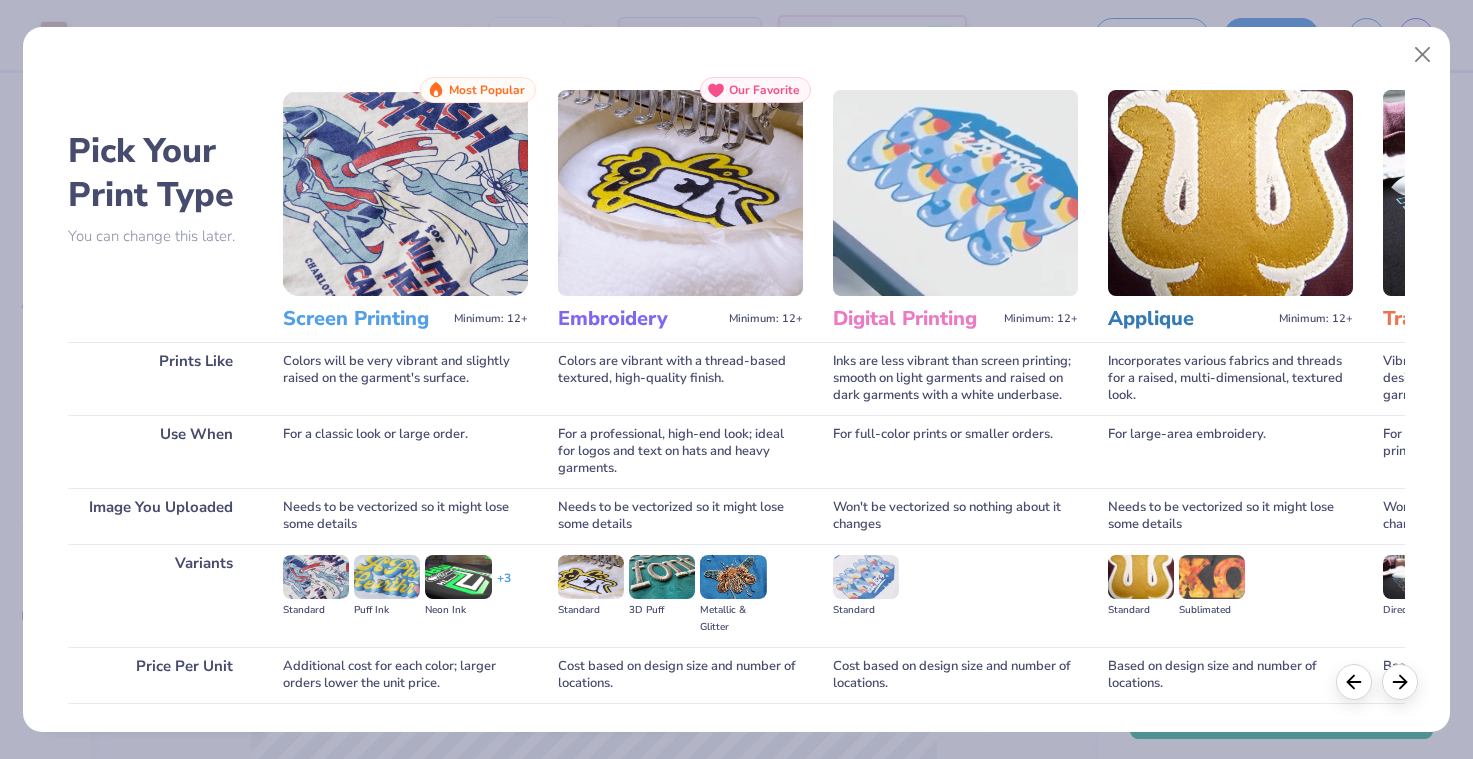 scroll, scrollTop: 2, scrollLeft: 0, axis: vertical 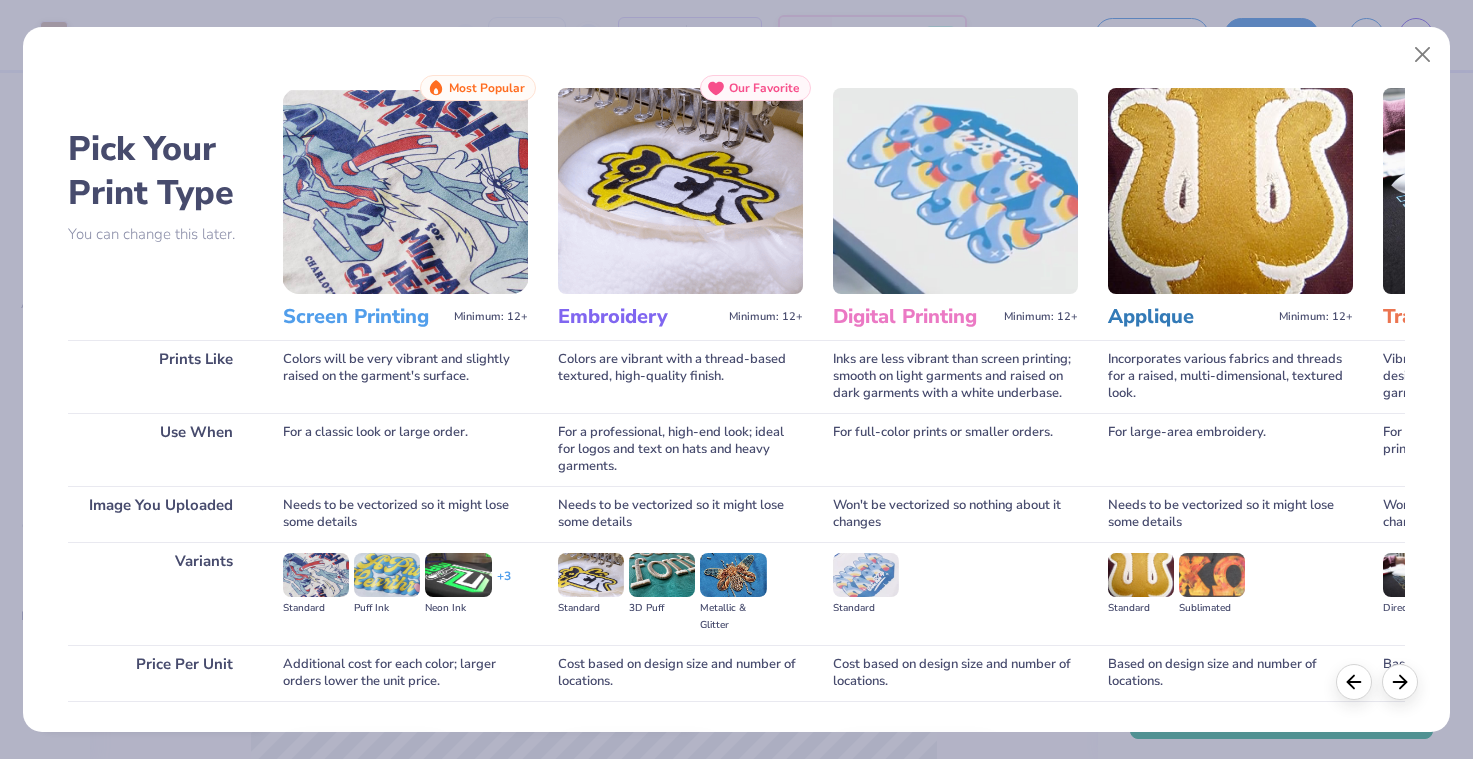click on "Screen Printing" at bounding box center (364, 317) 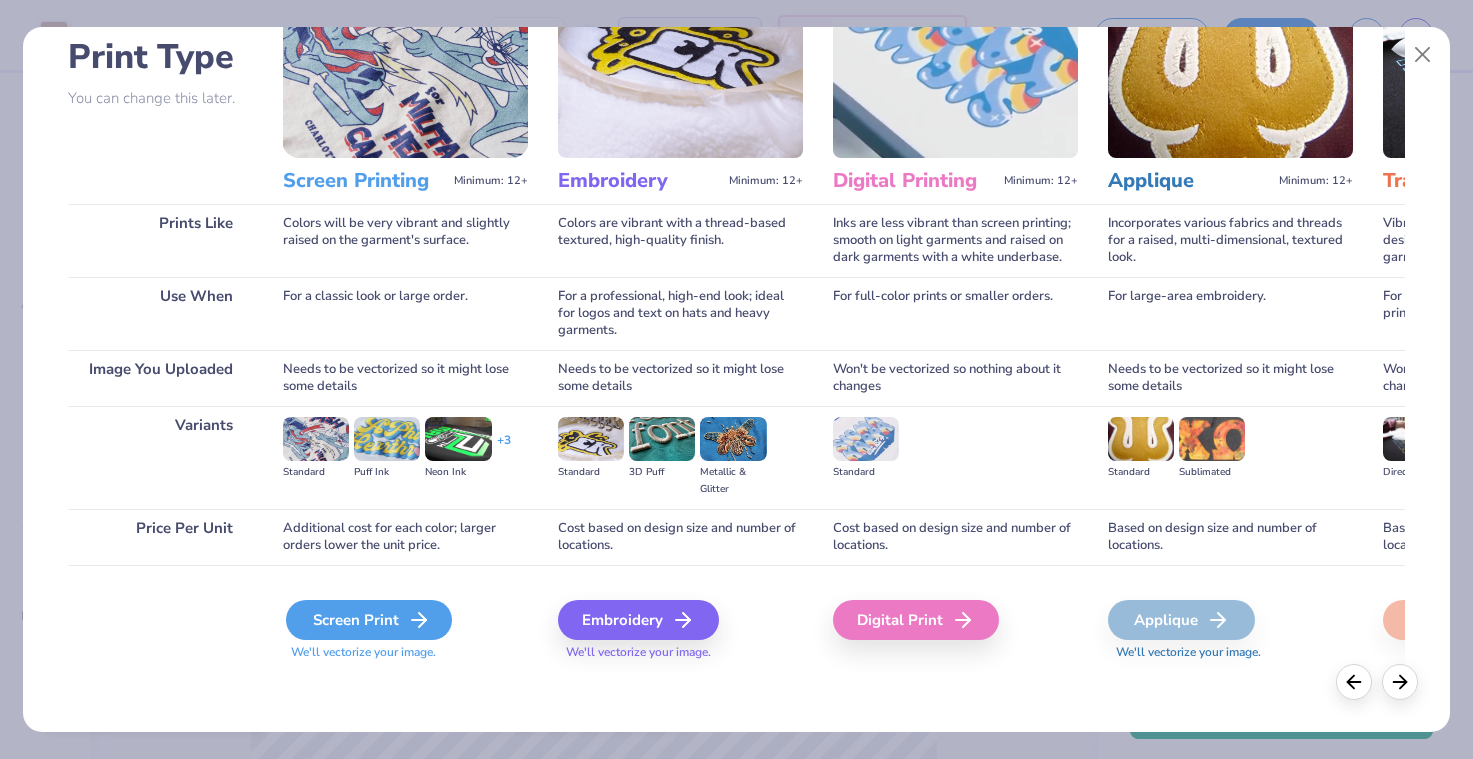 click on "Screen Print" at bounding box center [369, 620] 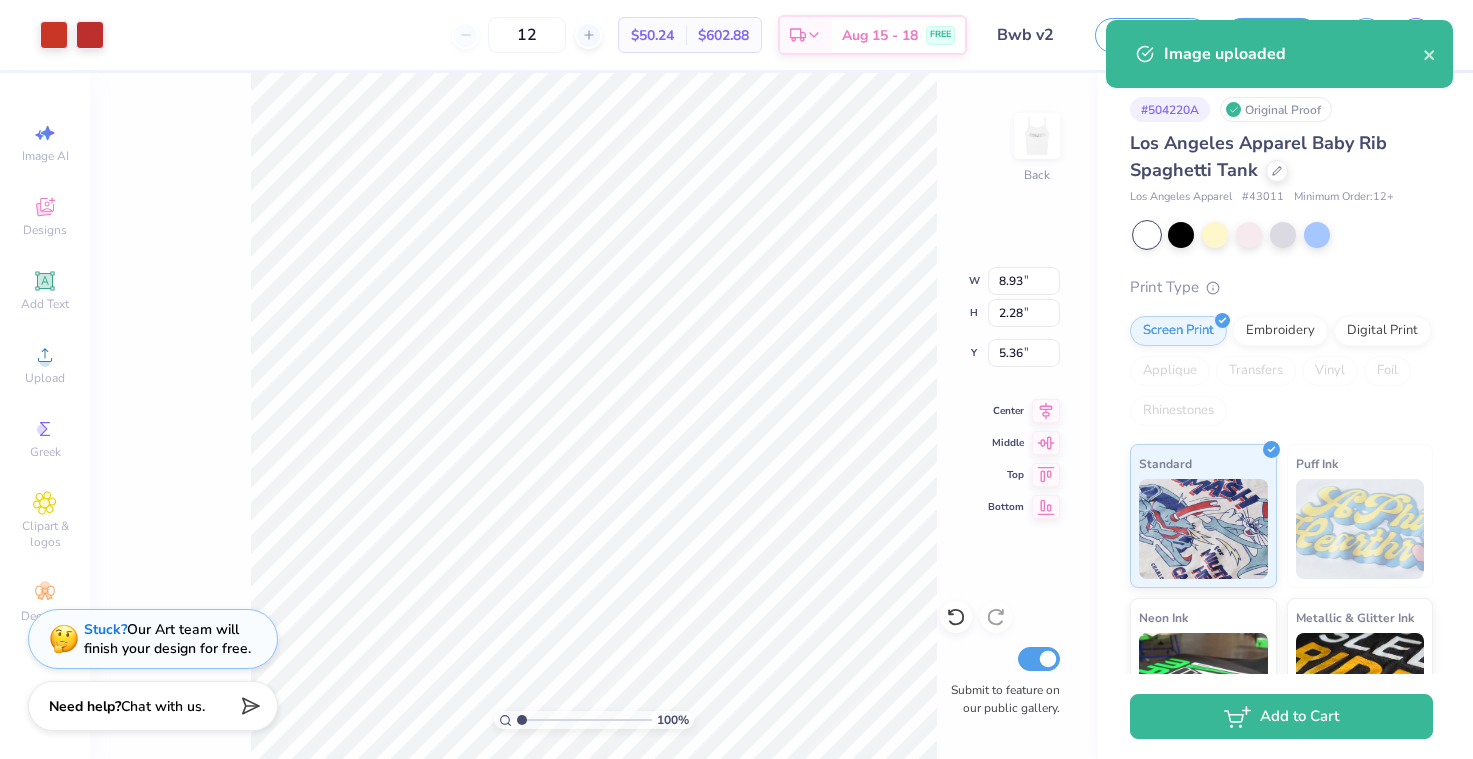 type on "5.07" 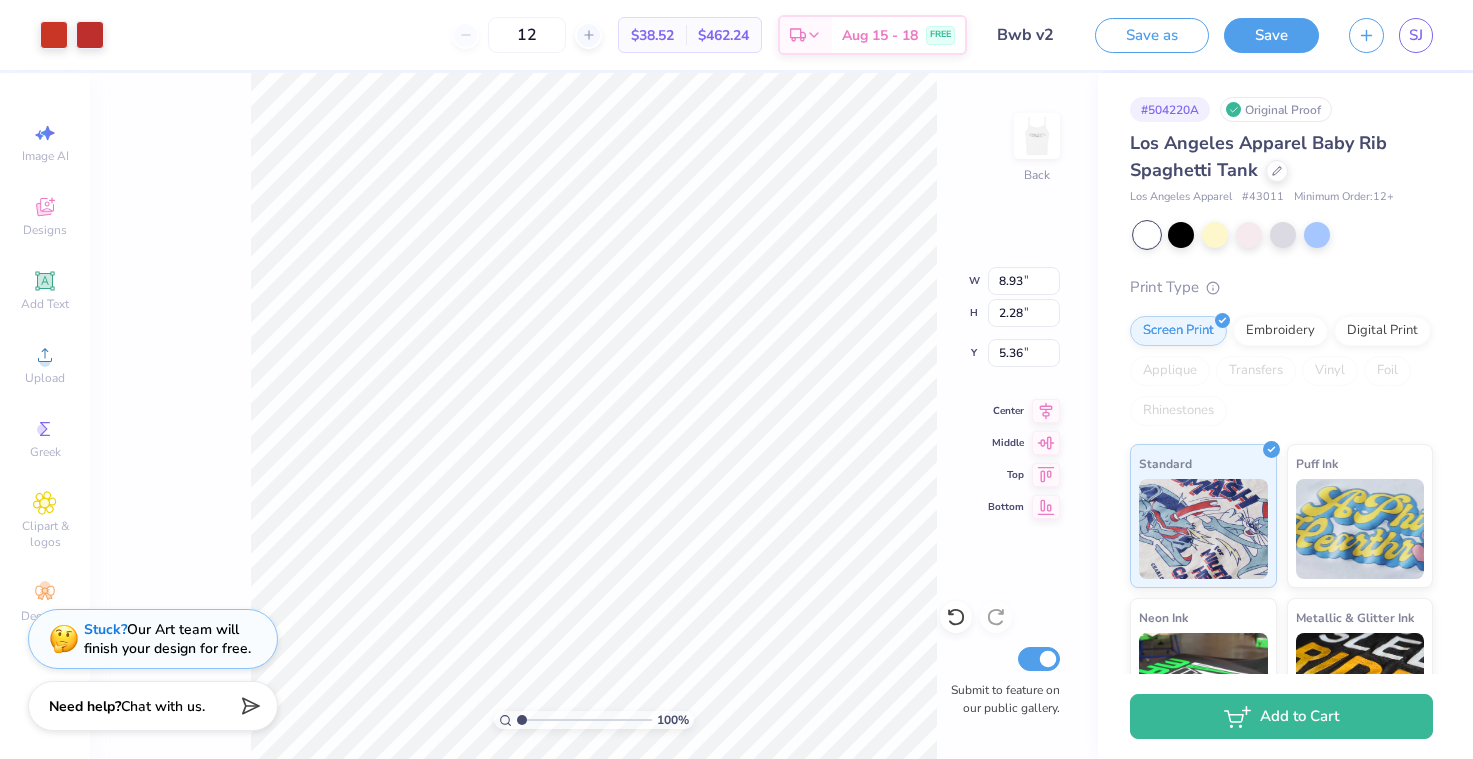 type on "2.11" 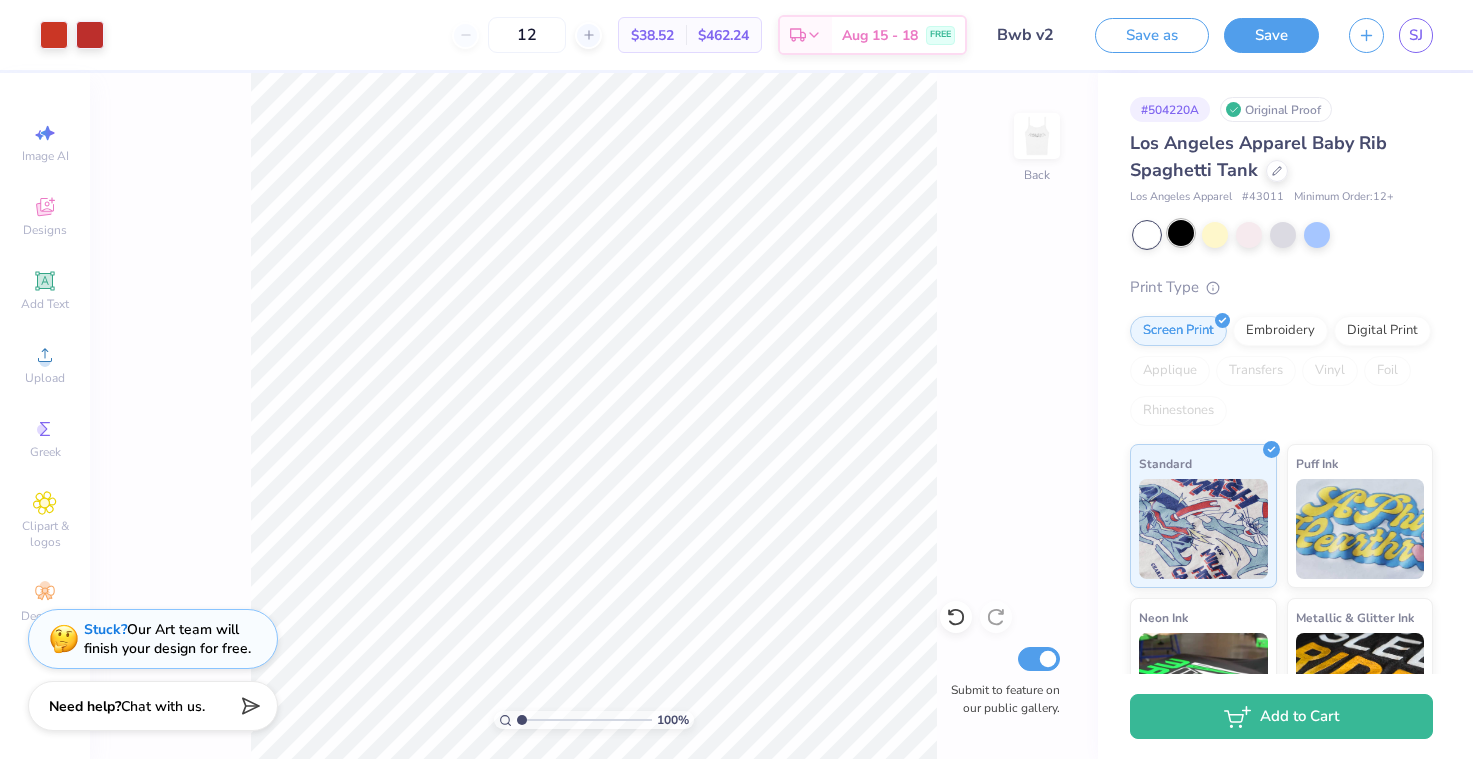 click at bounding box center (1181, 233) 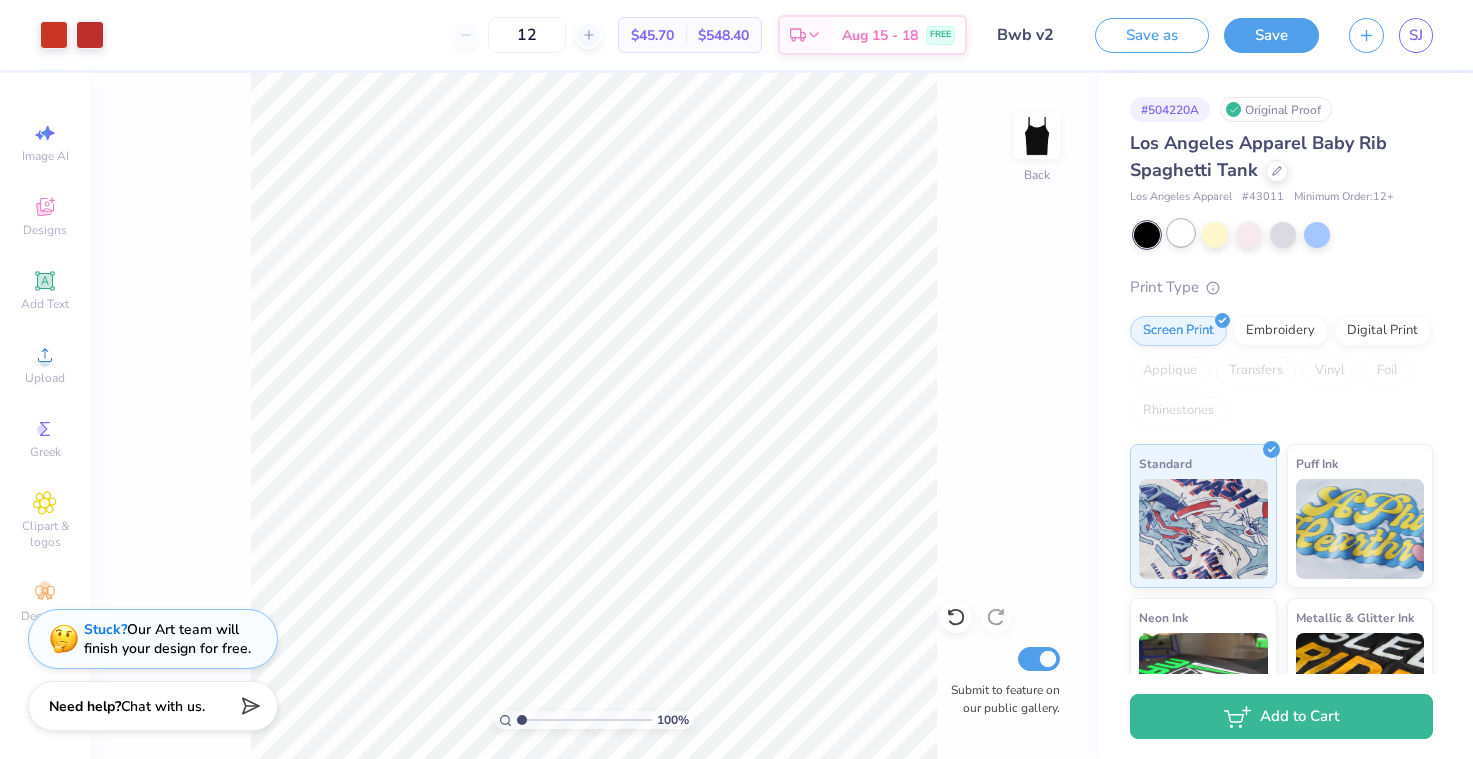 click at bounding box center [1181, 233] 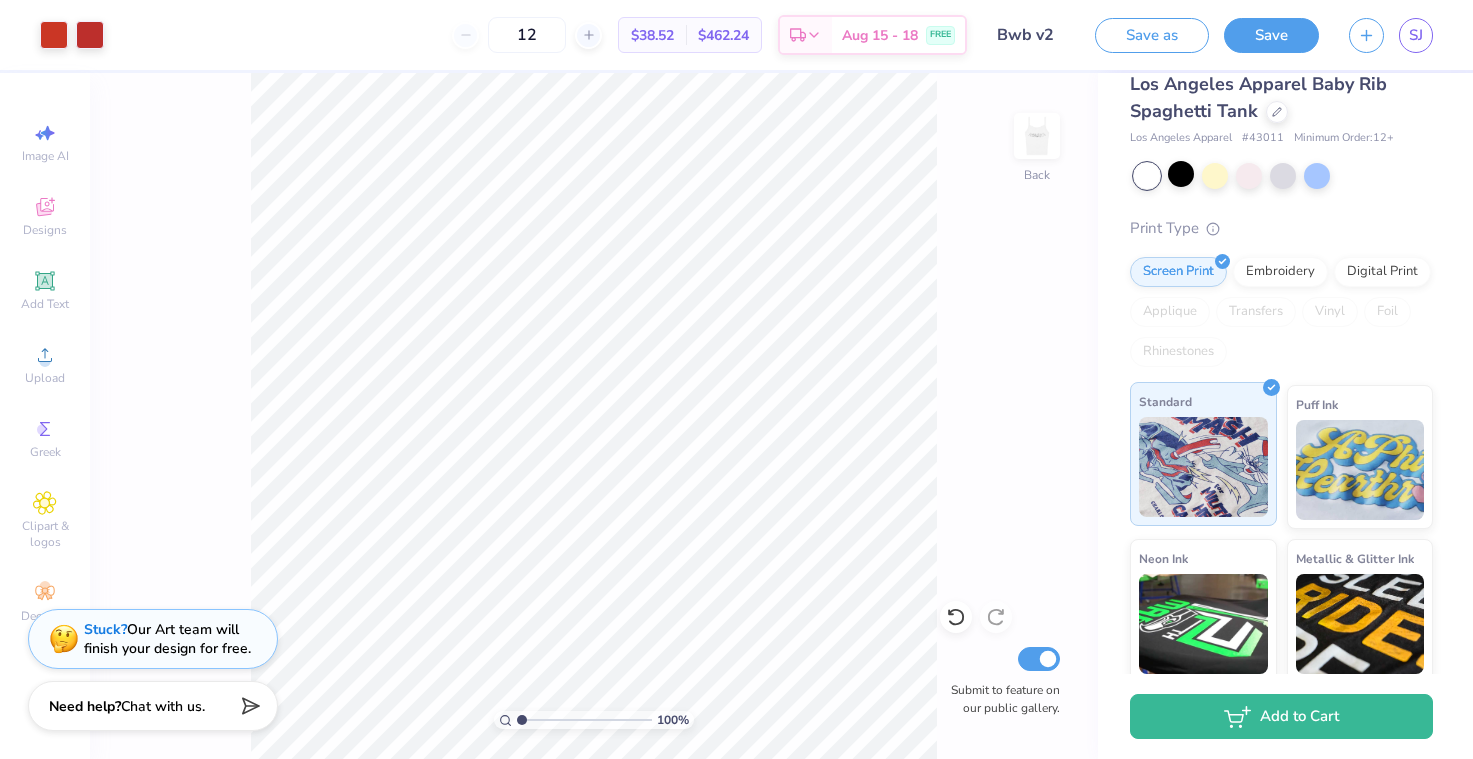 scroll, scrollTop: 60, scrollLeft: 0, axis: vertical 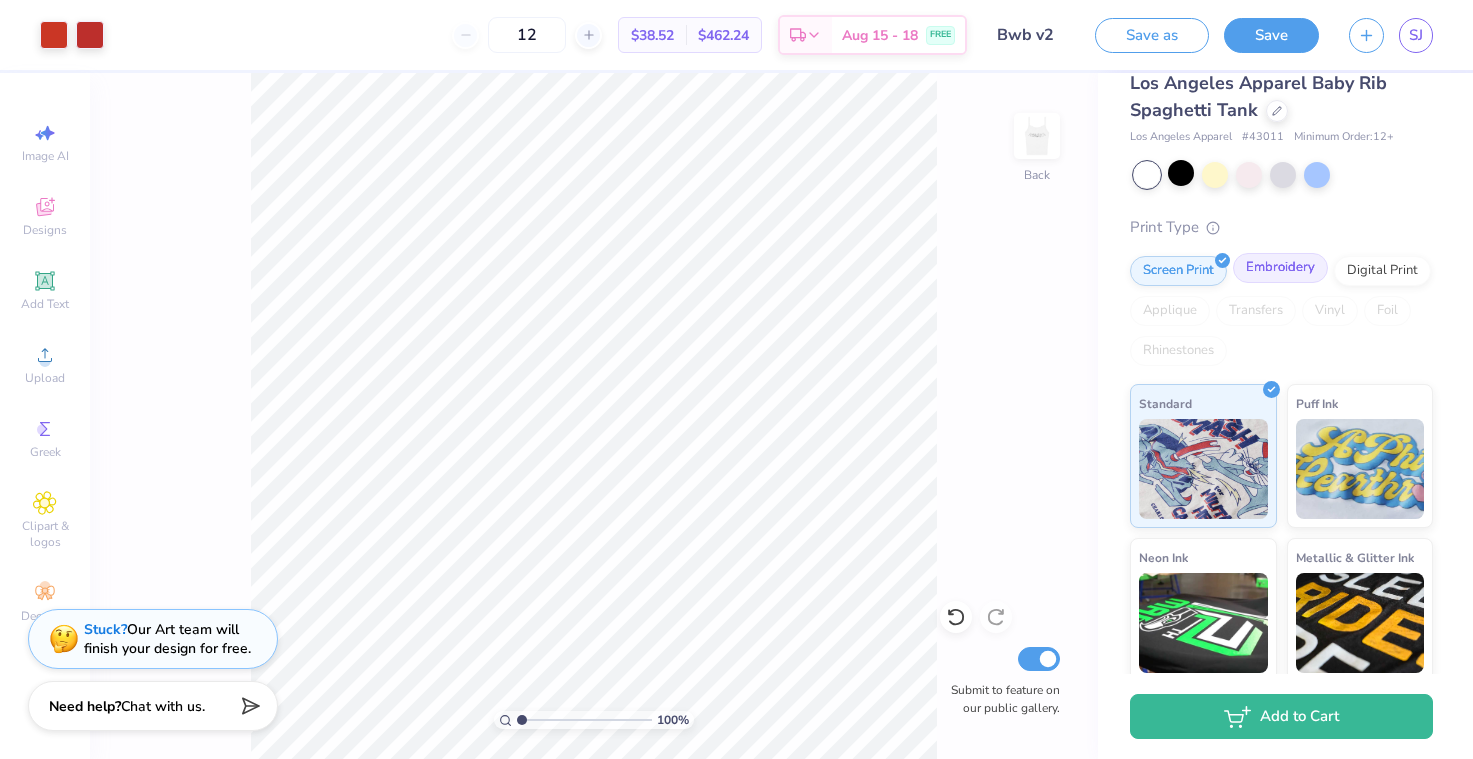 click on "Screen Print Embroidery Digital Print Applique Transfers Vinyl Foil Rhinestones" at bounding box center (1281, 311) 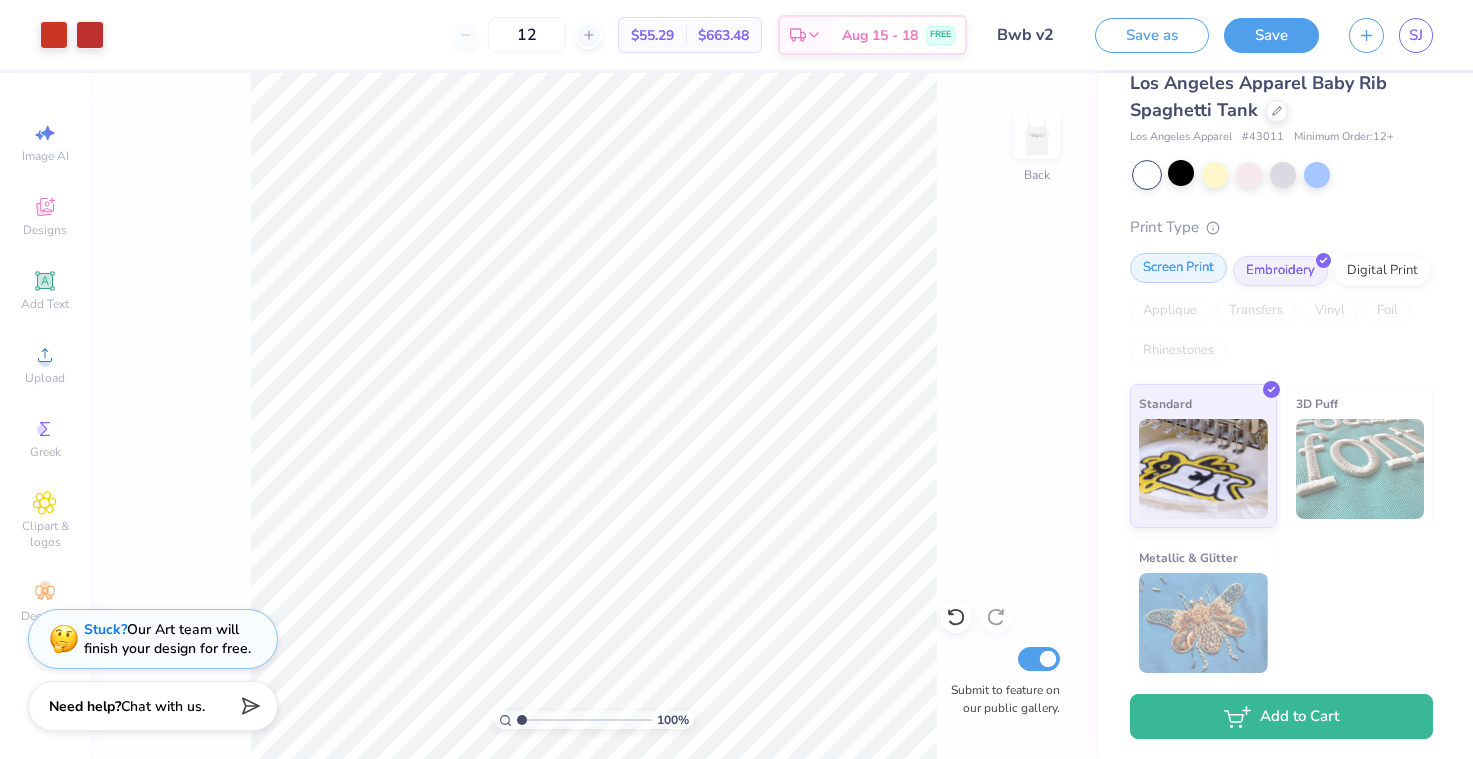 click on "Screen Print" at bounding box center [1178, 268] 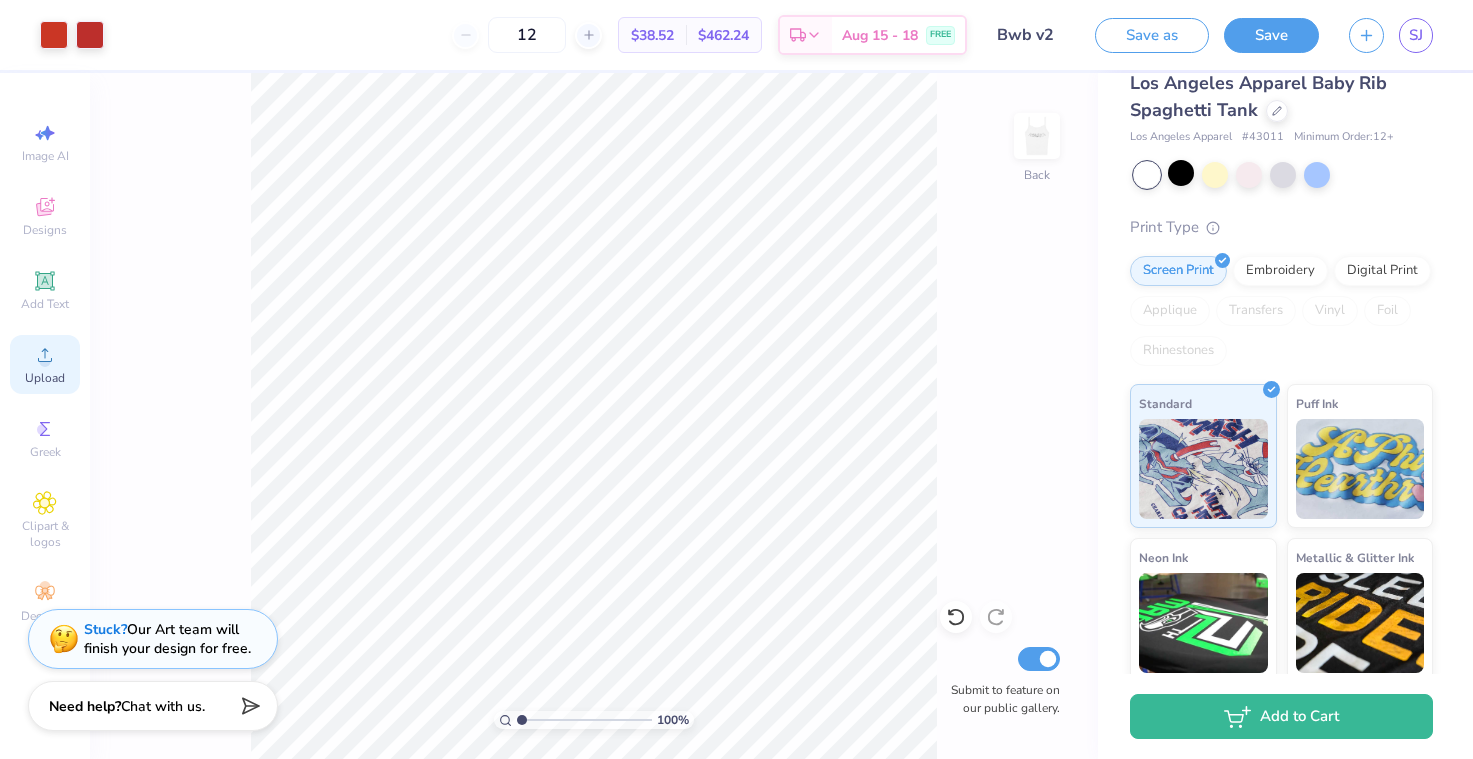 click on "Upload" at bounding box center [45, 378] 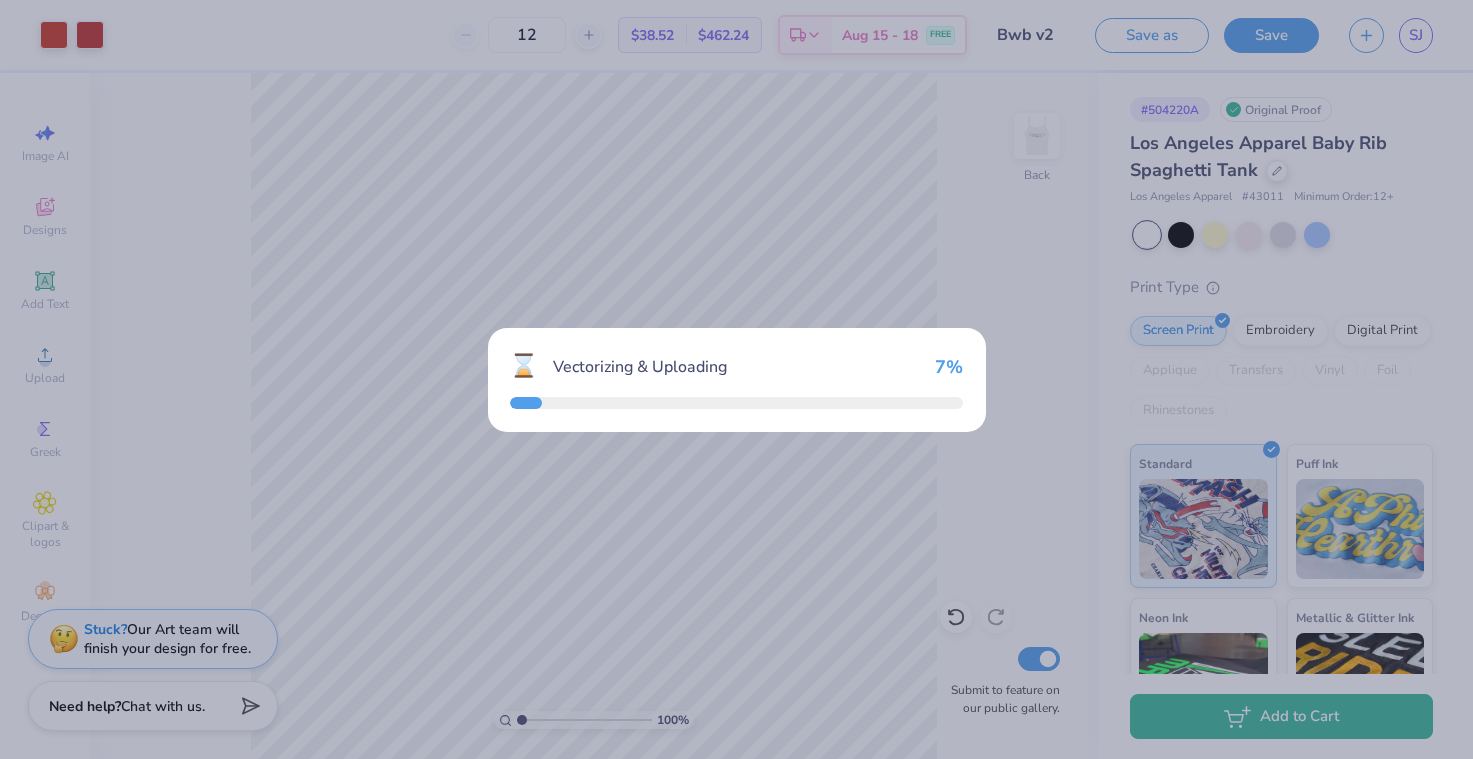 scroll, scrollTop: 0, scrollLeft: 0, axis: both 